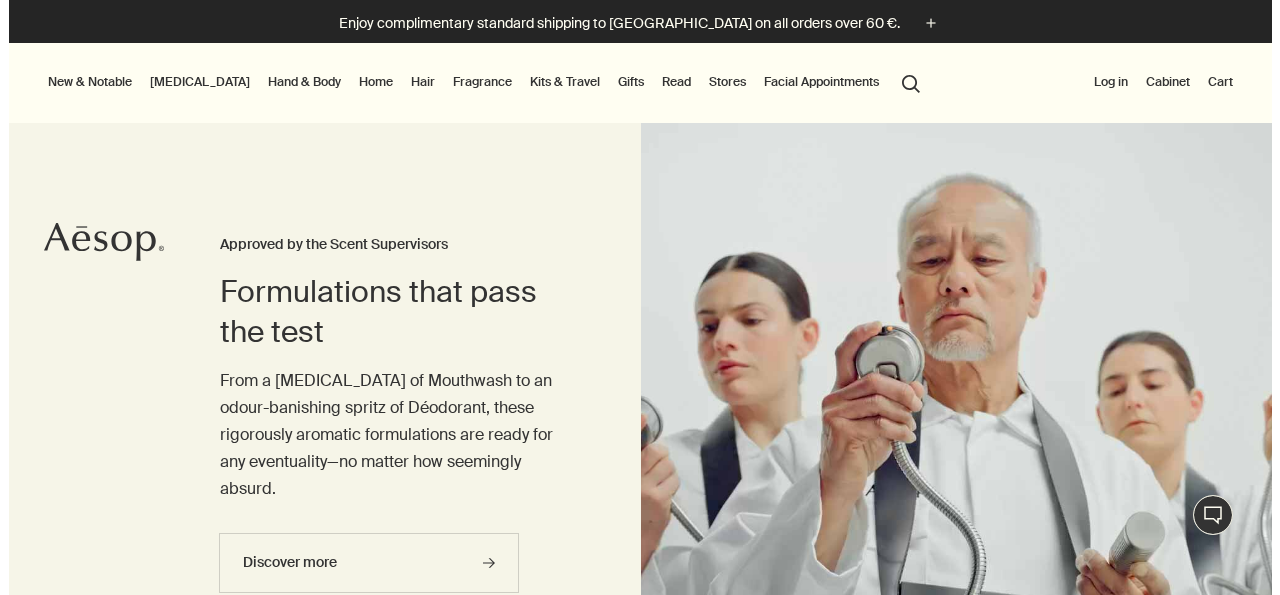 scroll, scrollTop: 0, scrollLeft: 0, axis: both 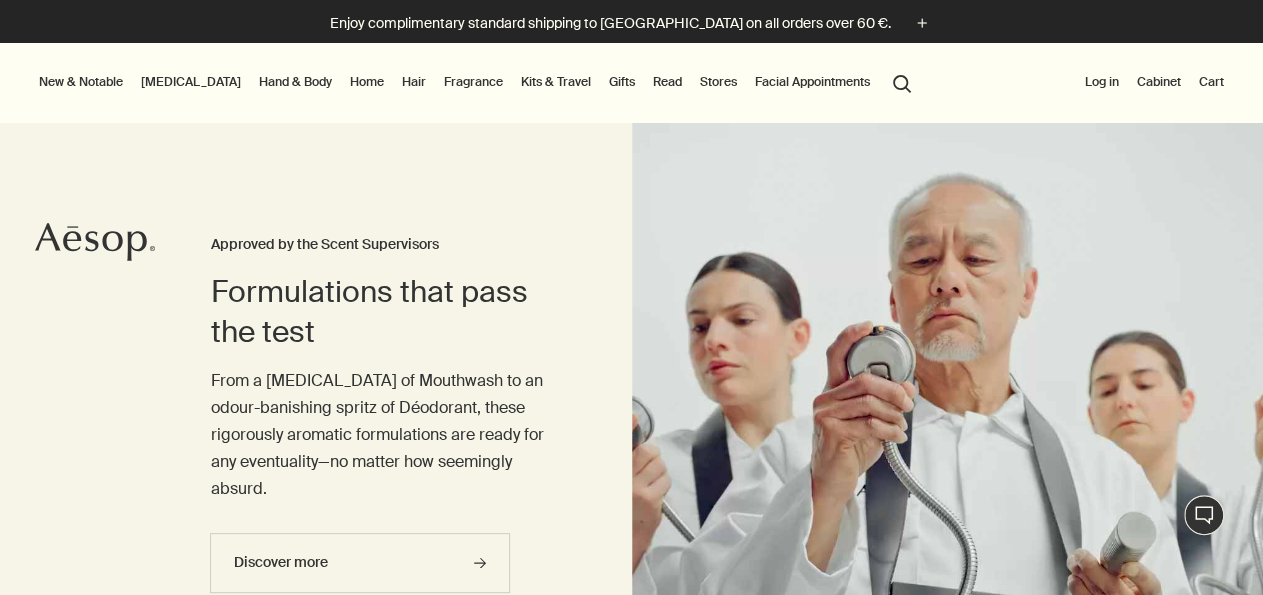 click on "Hand & Body" at bounding box center [295, 82] 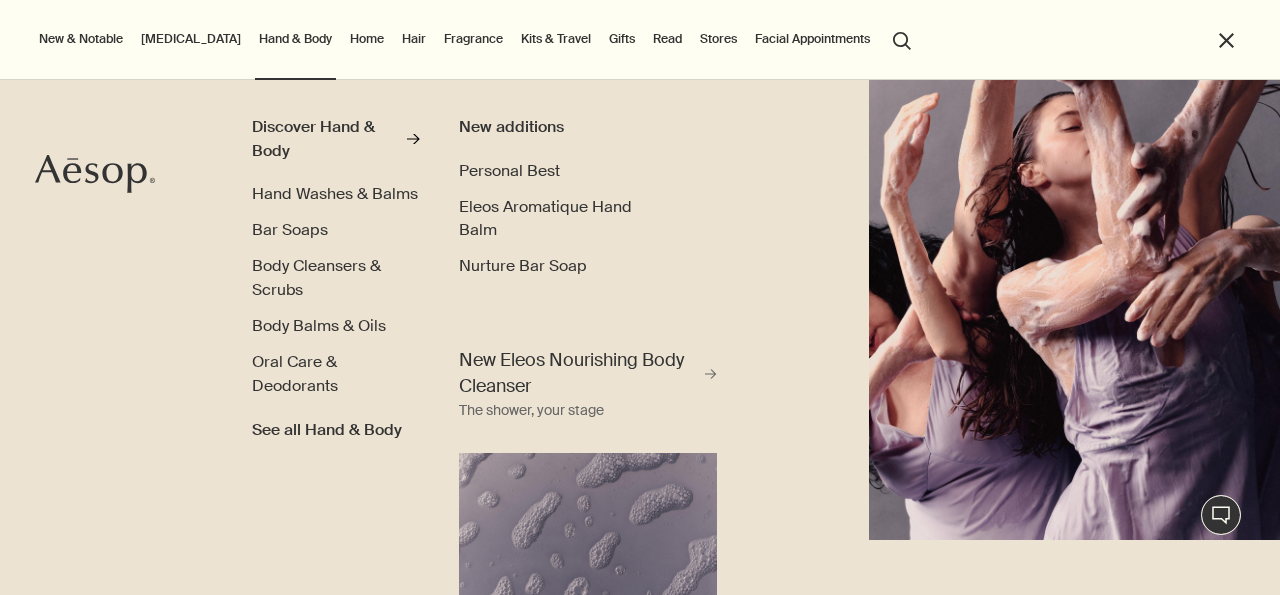 scroll, scrollTop: 0, scrollLeft: 0, axis: both 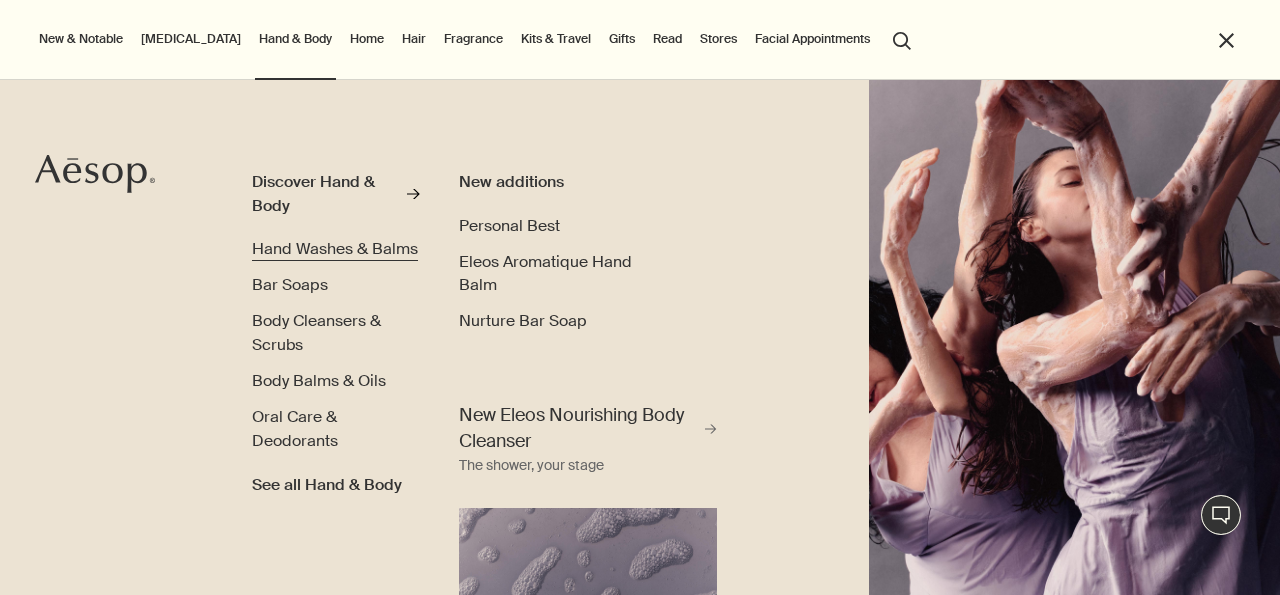 click on "Hand Washes & Balms" at bounding box center (335, 248) 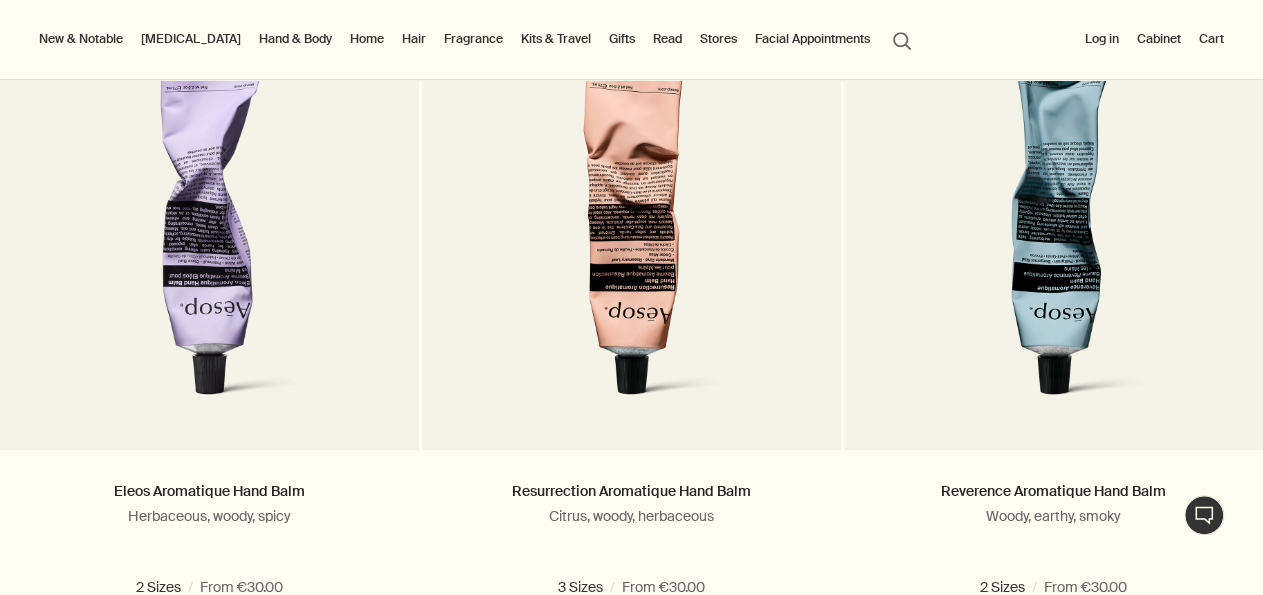 scroll, scrollTop: 428, scrollLeft: 0, axis: vertical 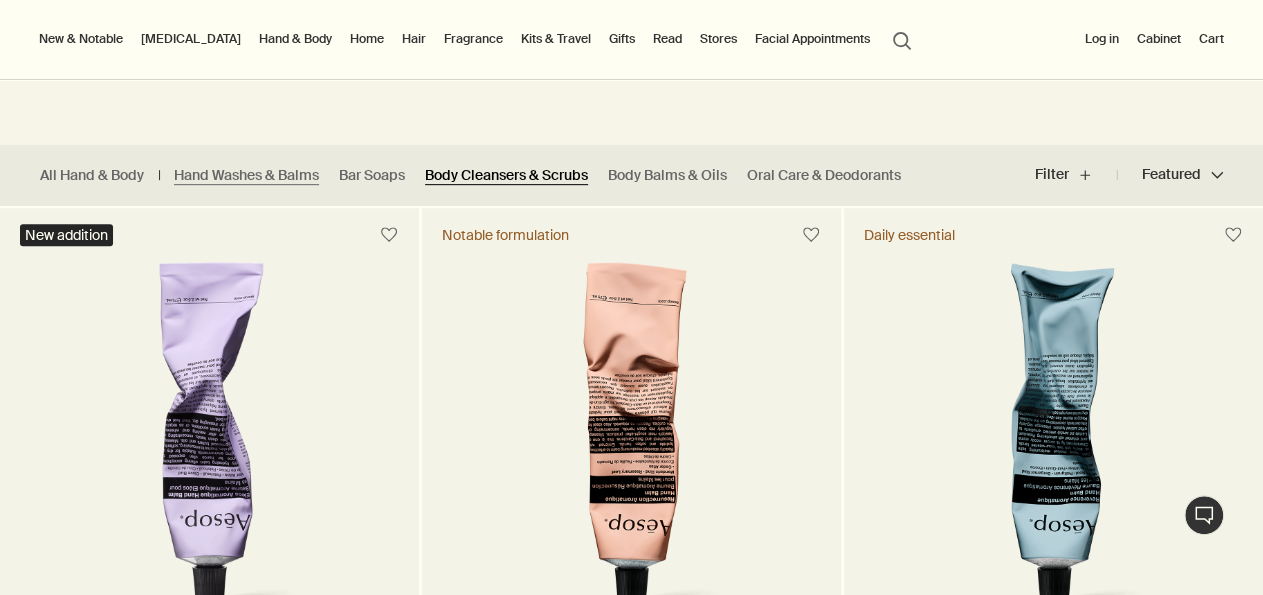 click on "Body Cleansers & Scrubs" at bounding box center [506, 175] 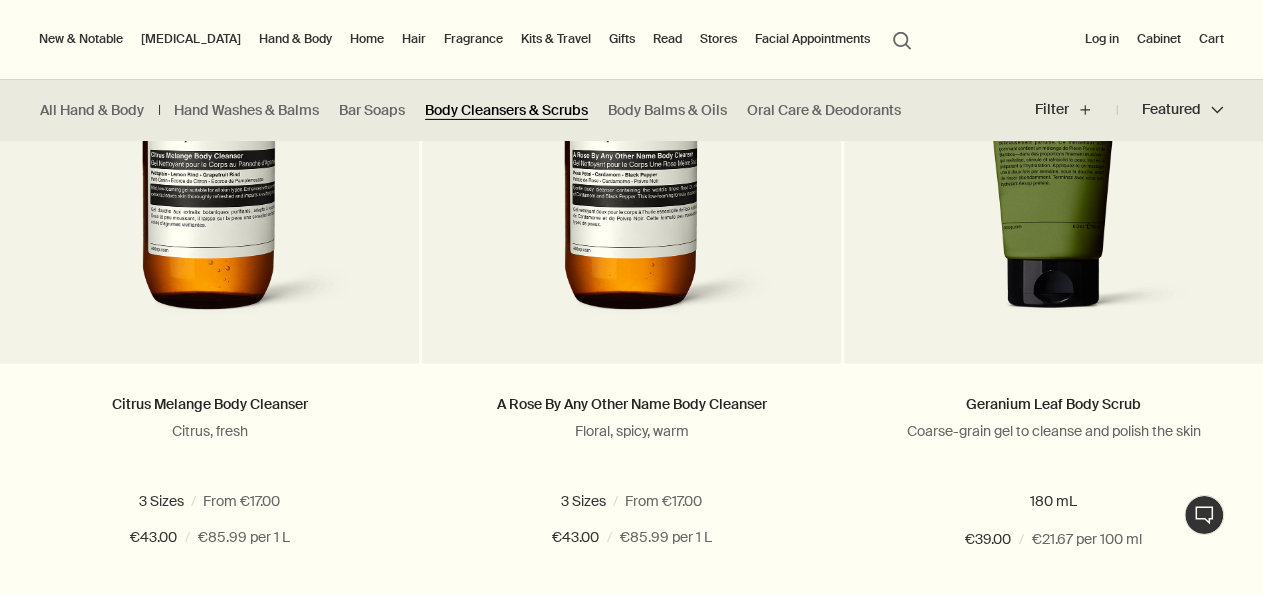 scroll, scrollTop: 1458, scrollLeft: 0, axis: vertical 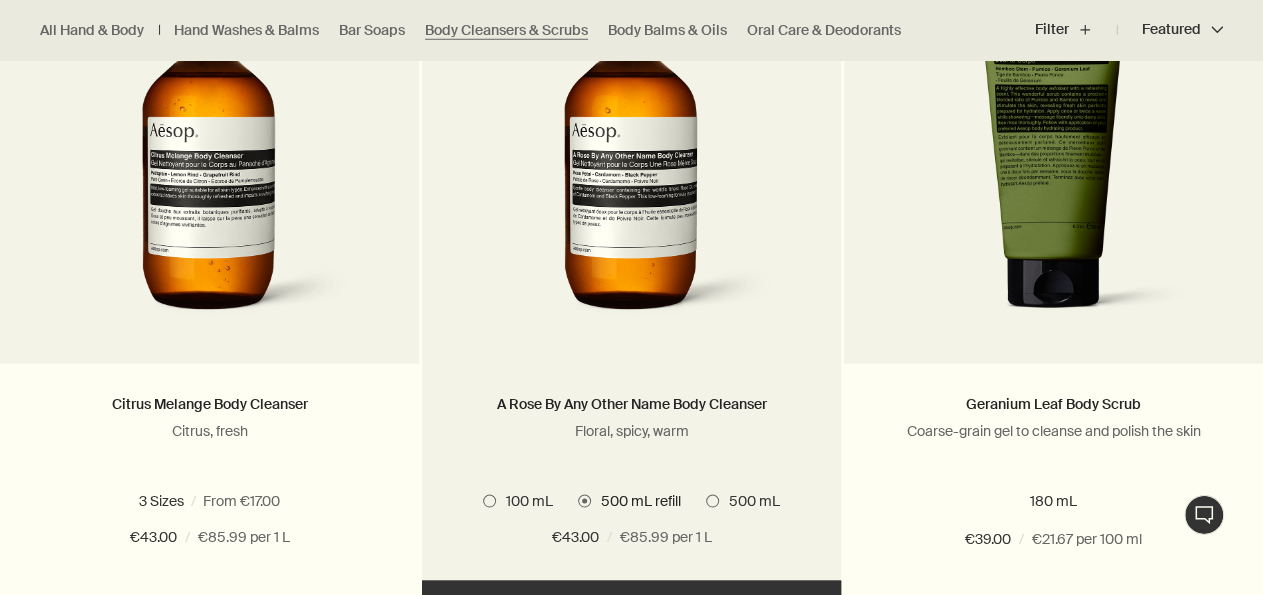 click at bounding box center (631, 149) 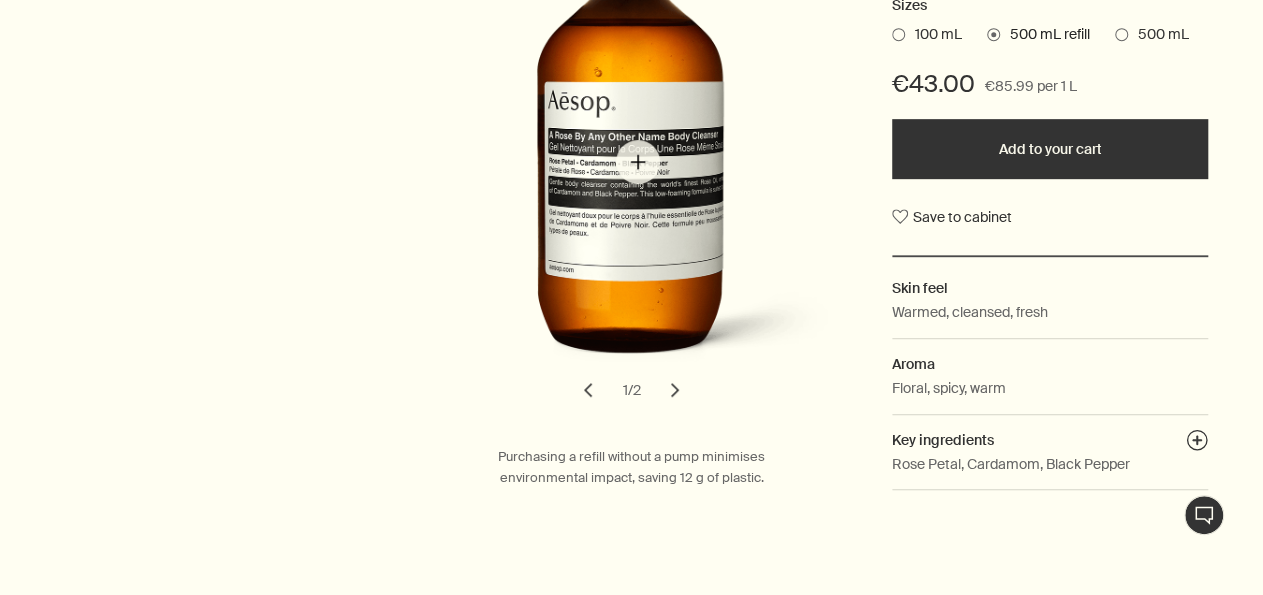 scroll, scrollTop: 459, scrollLeft: 0, axis: vertical 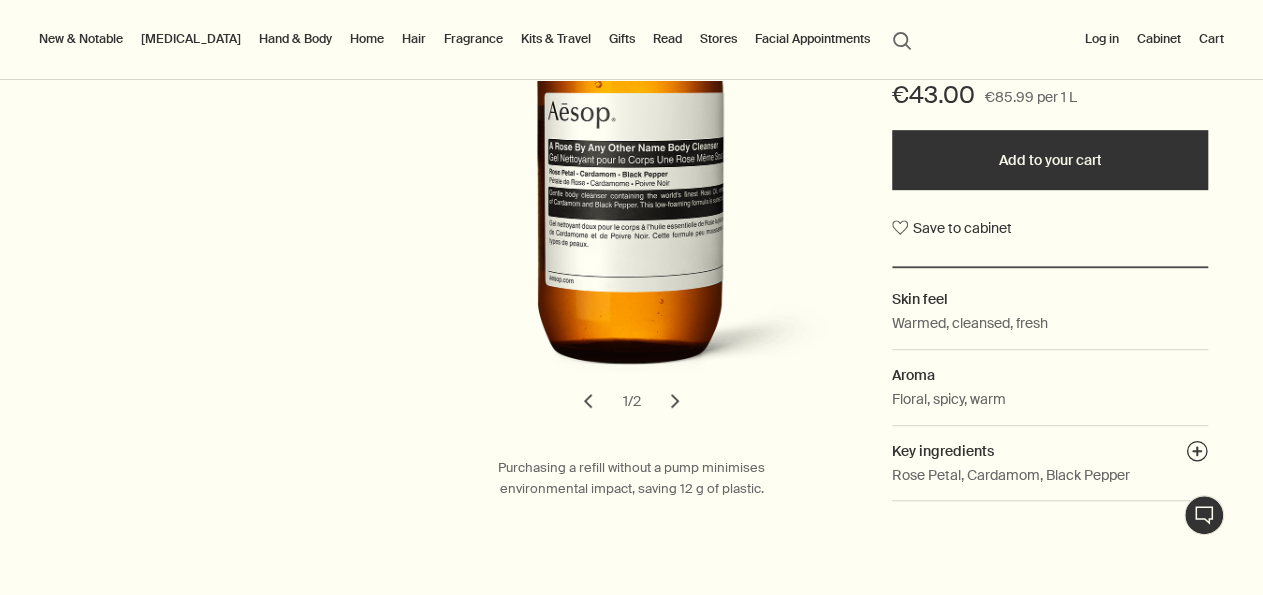 click on "chevron" at bounding box center [675, 401] 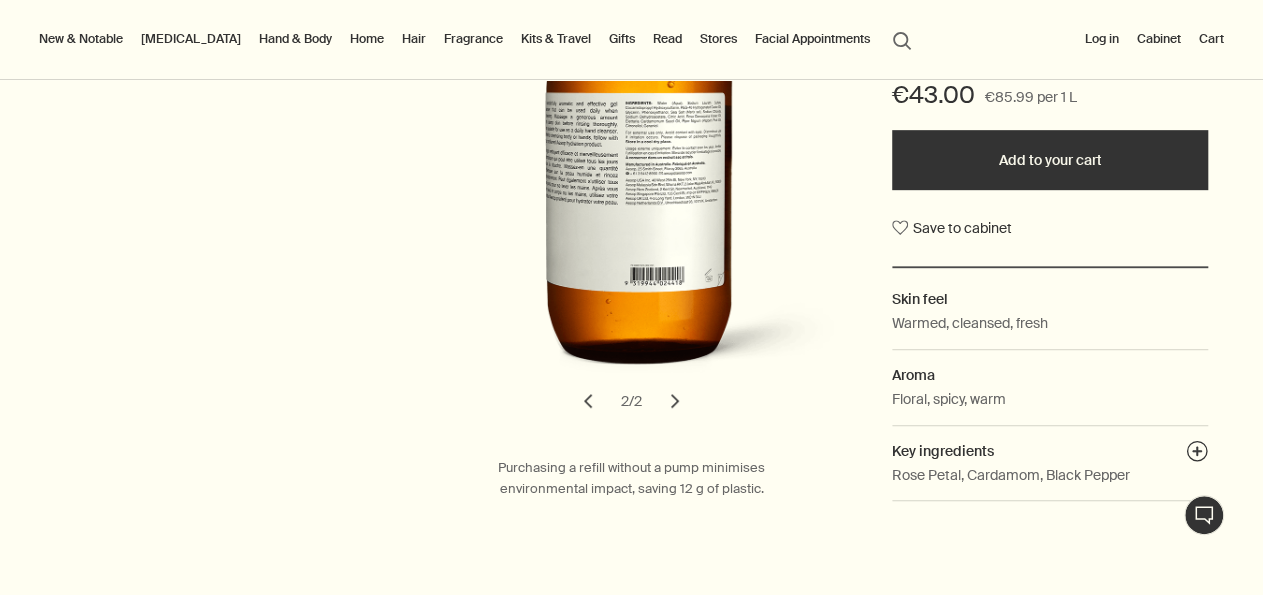 scroll, scrollTop: 372, scrollLeft: 0, axis: vertical 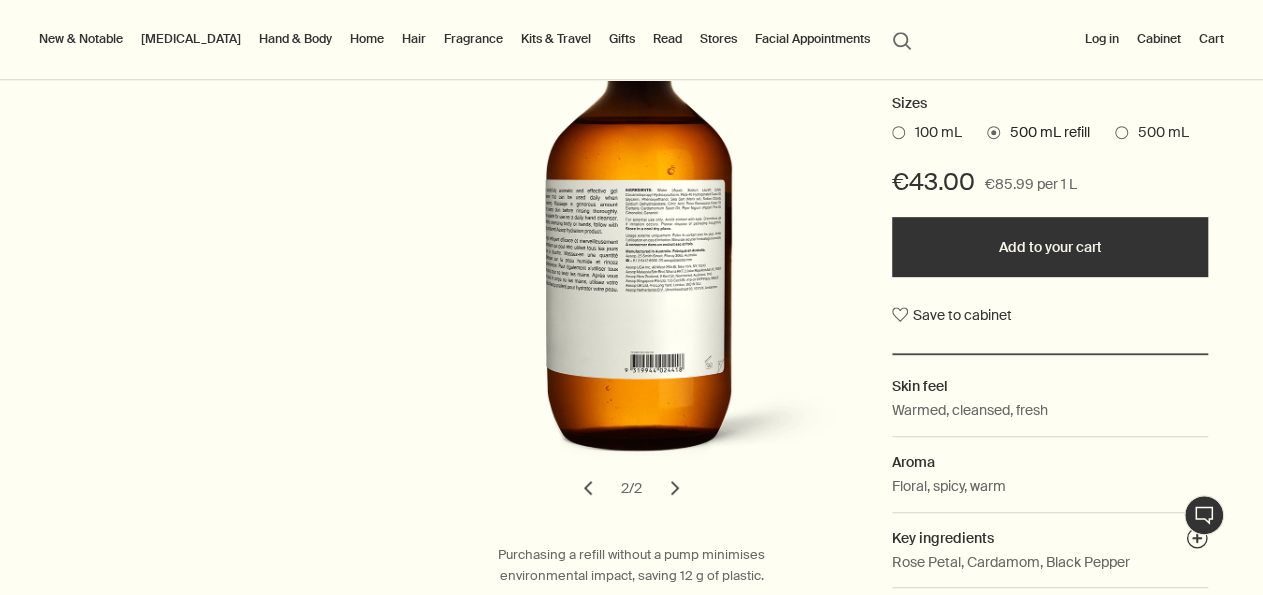 click on "chevron" at bounding box center (588, 488) 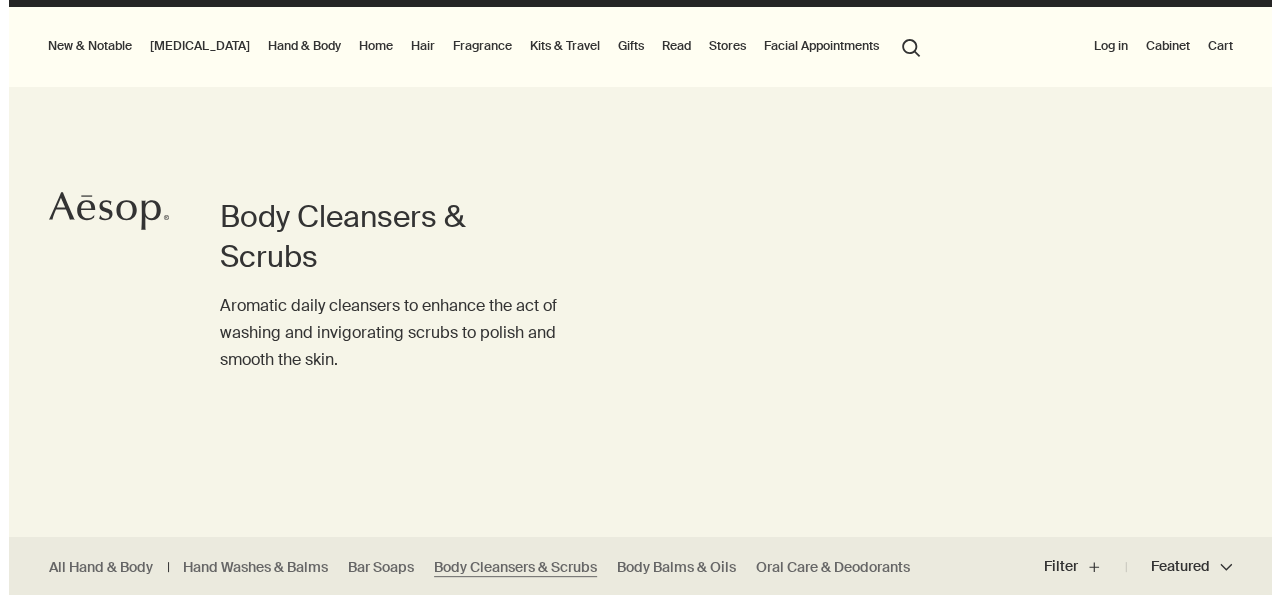 scroll, scrollTop: 0, scrollLeft: 0, axis: both 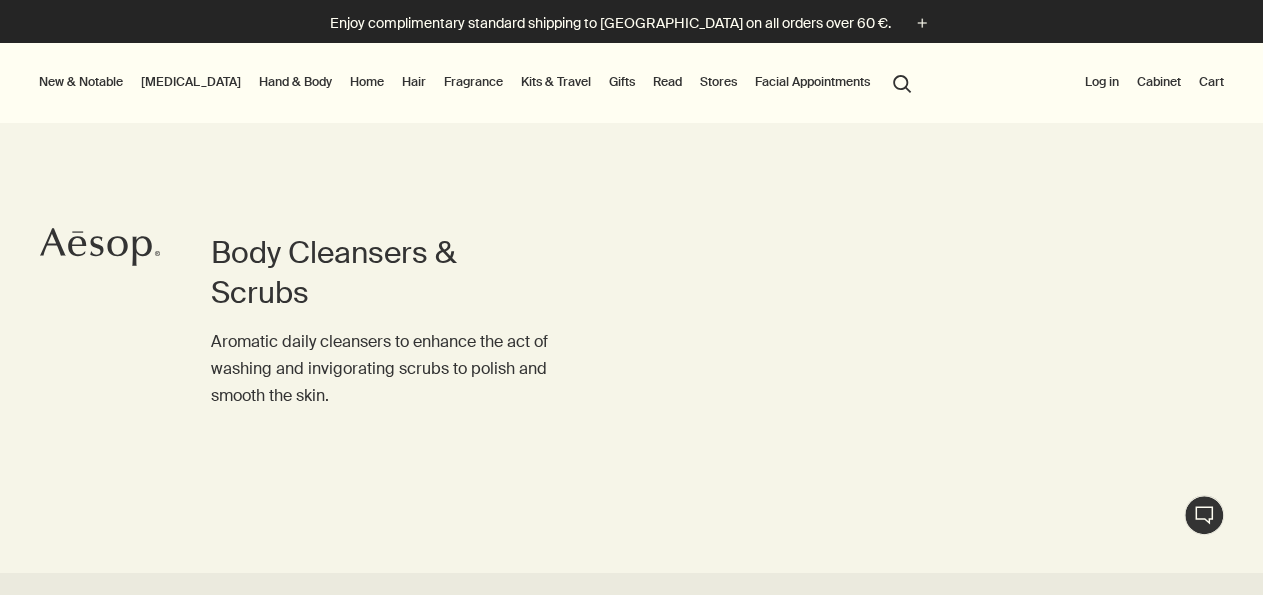 click on "Kits & Travel" at bounding box center (556, 82) 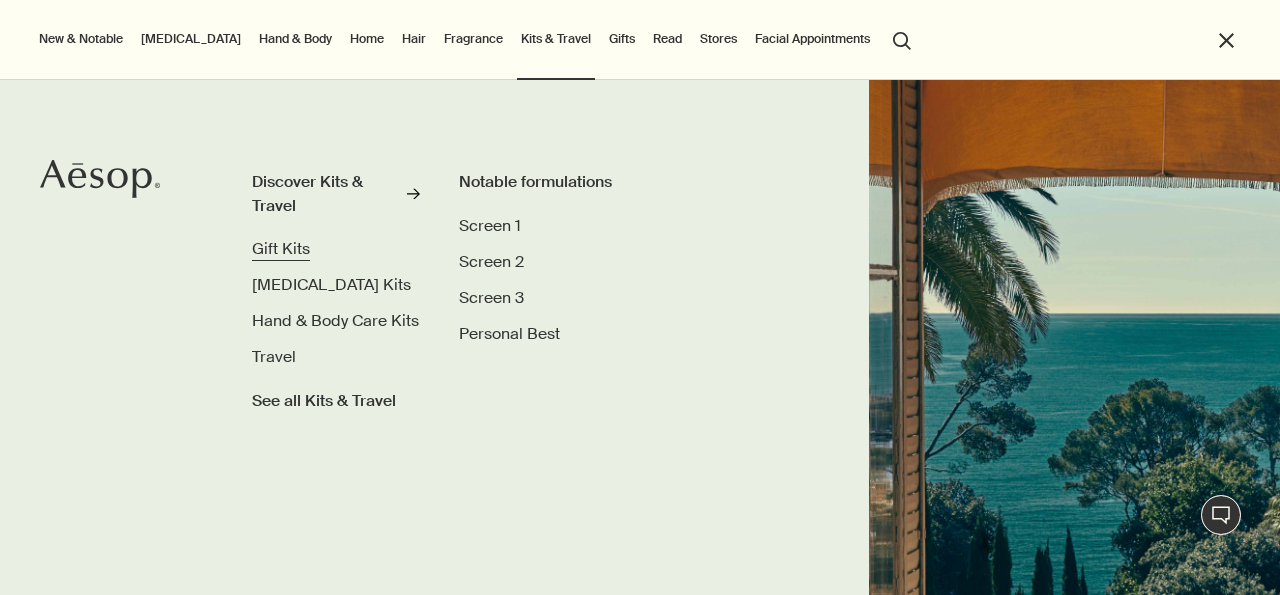 click on "Gift Kits" at bounding box center [281, 248] 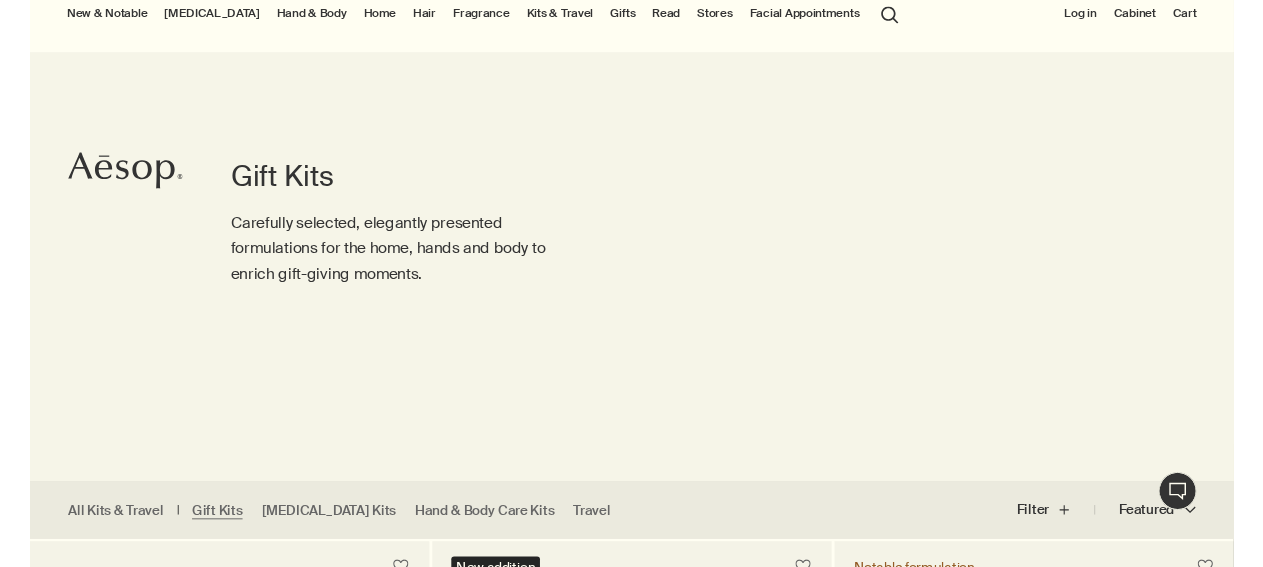 scroll, scrollTop: 0, scrollLeft: 0, axis: both 